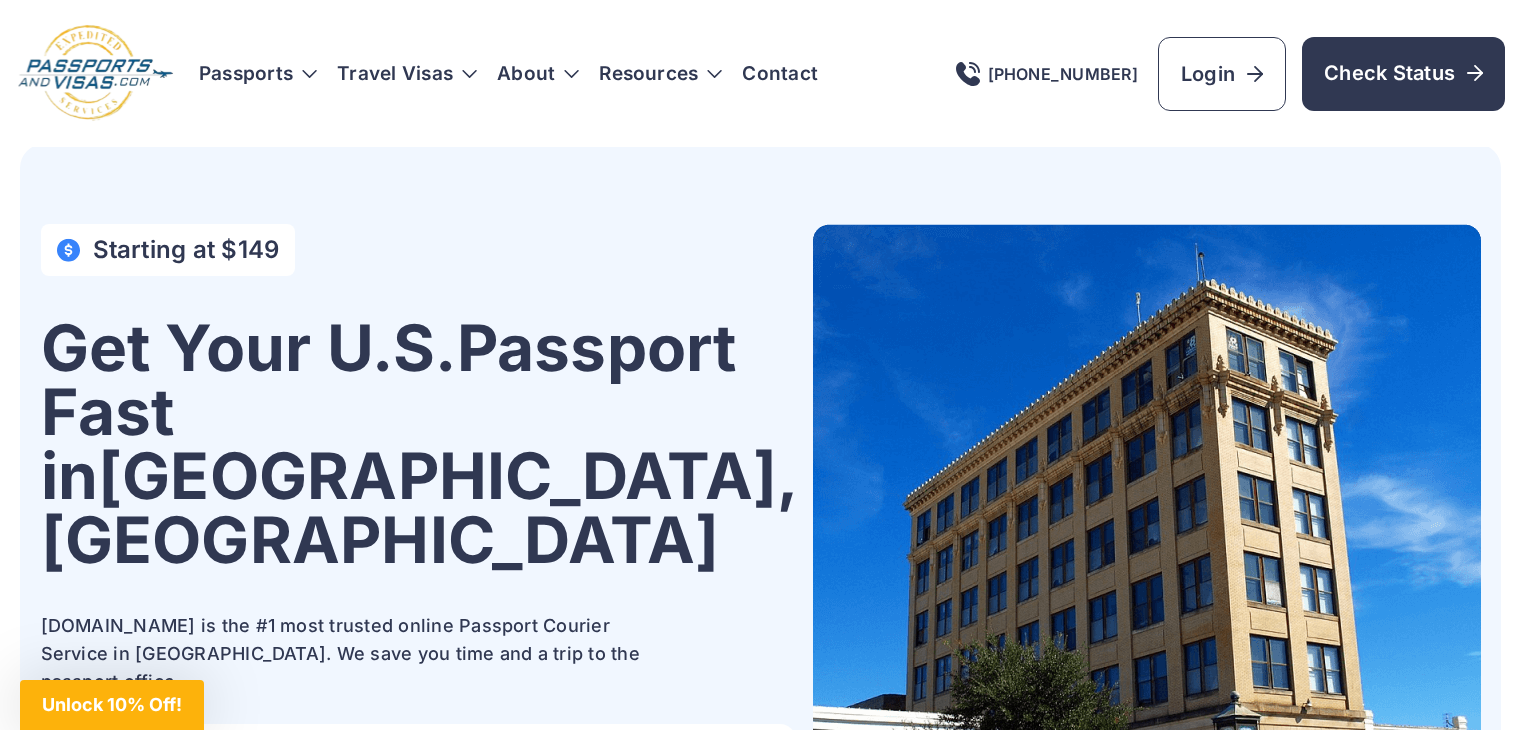 scroll, scrollTop: 0, scrollLeft: 0, axis: both 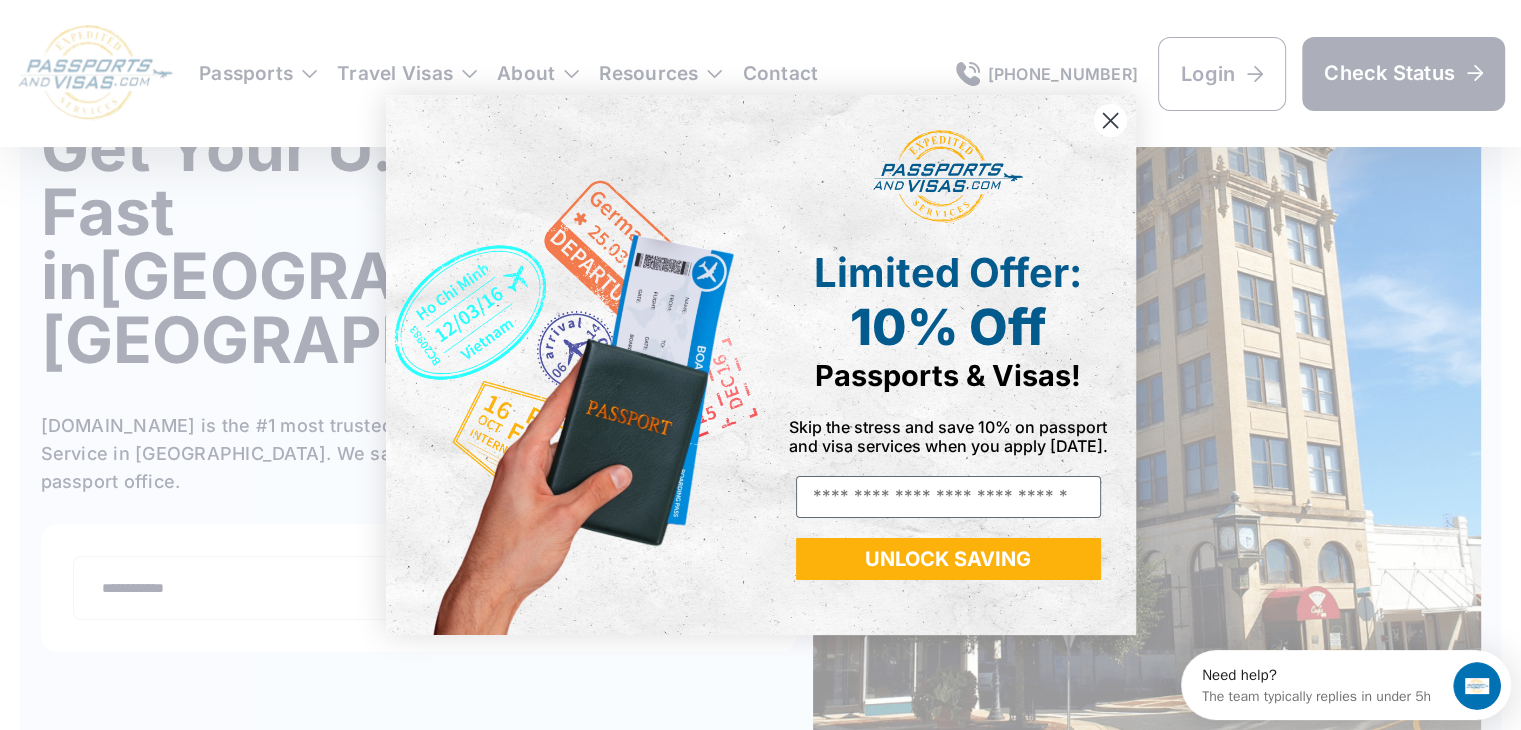 click 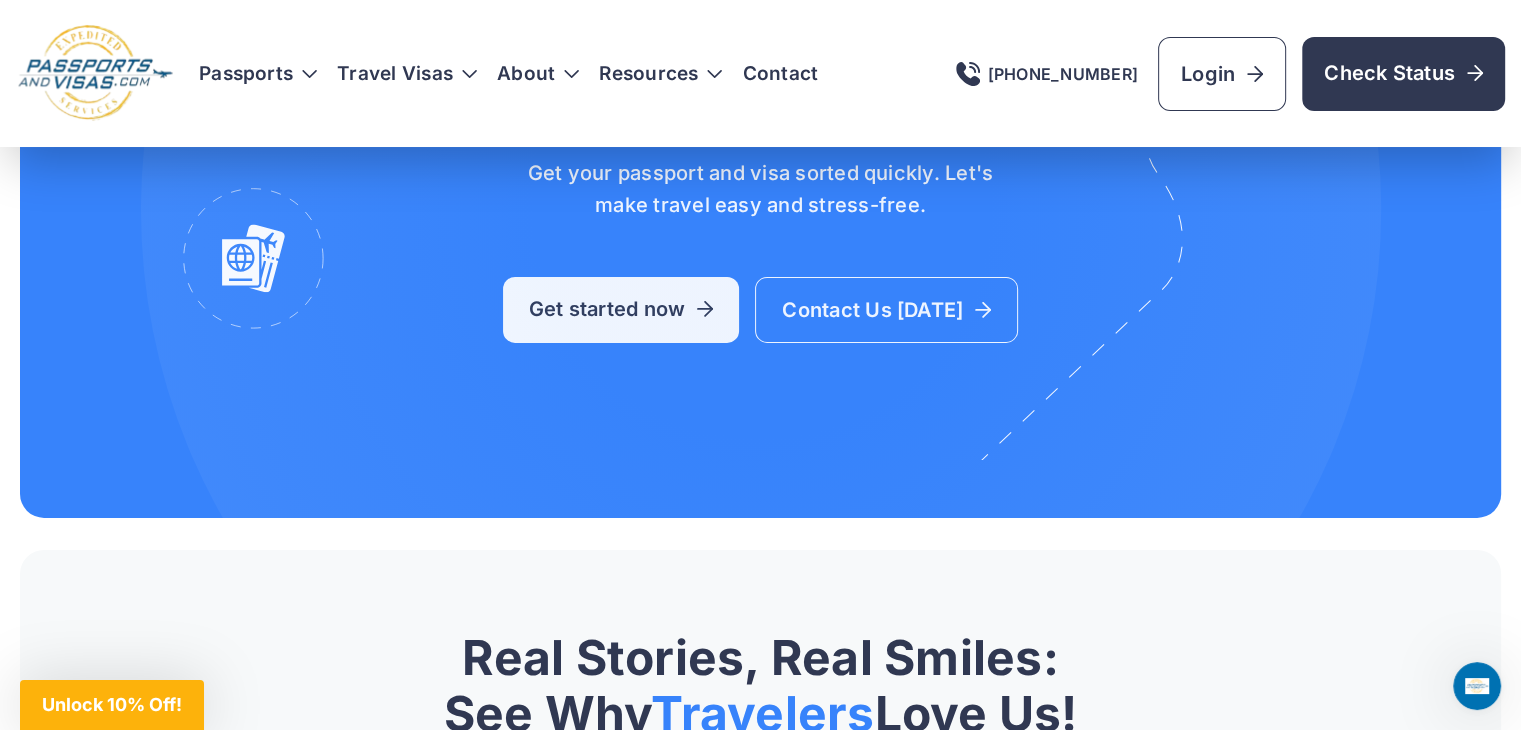 scroll, scrollTop: 6400, scrollLeft: 0, axis: vertical 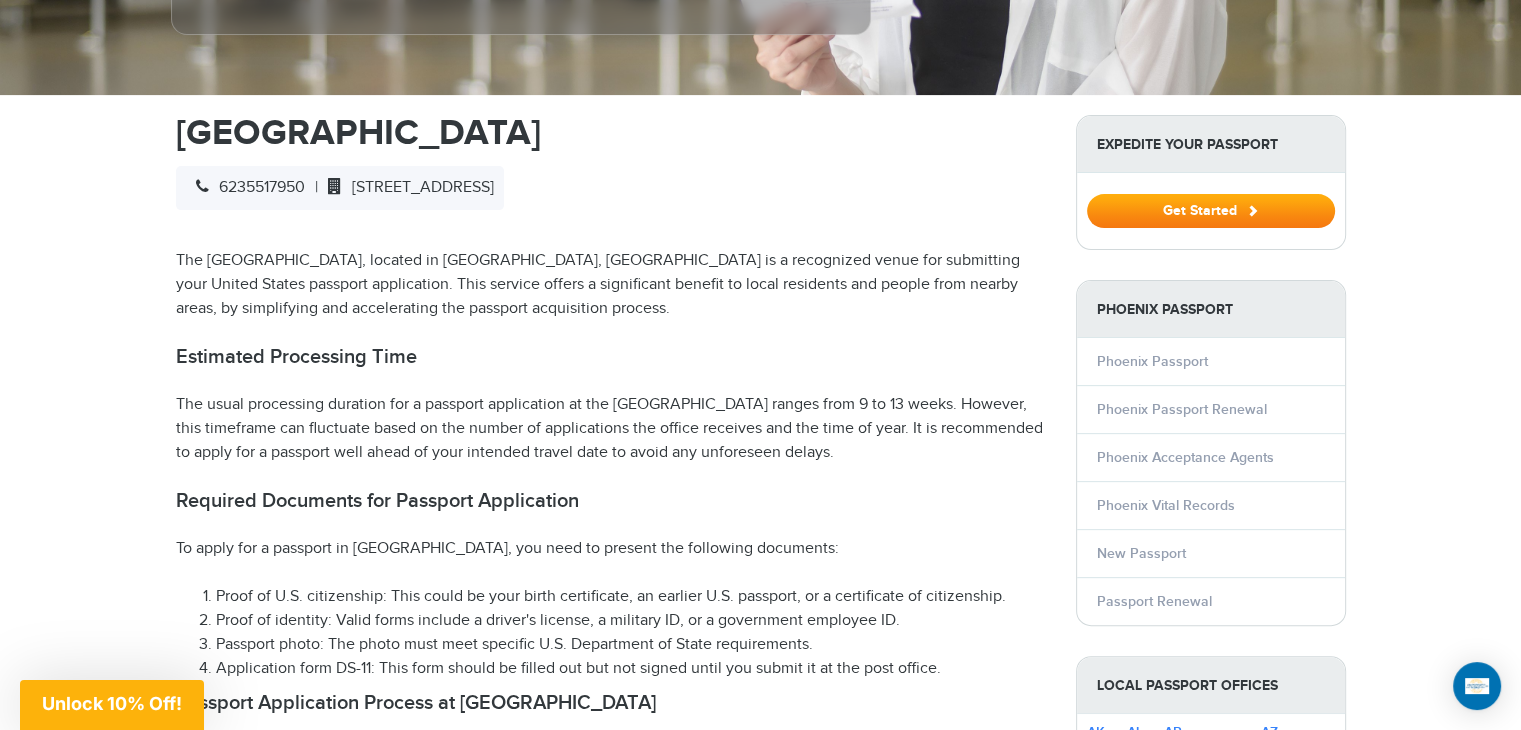 drag, startPoint x: 370, startPoint y: 150, endPoint x: 697, endPoint y: 138, distance: 327.22012 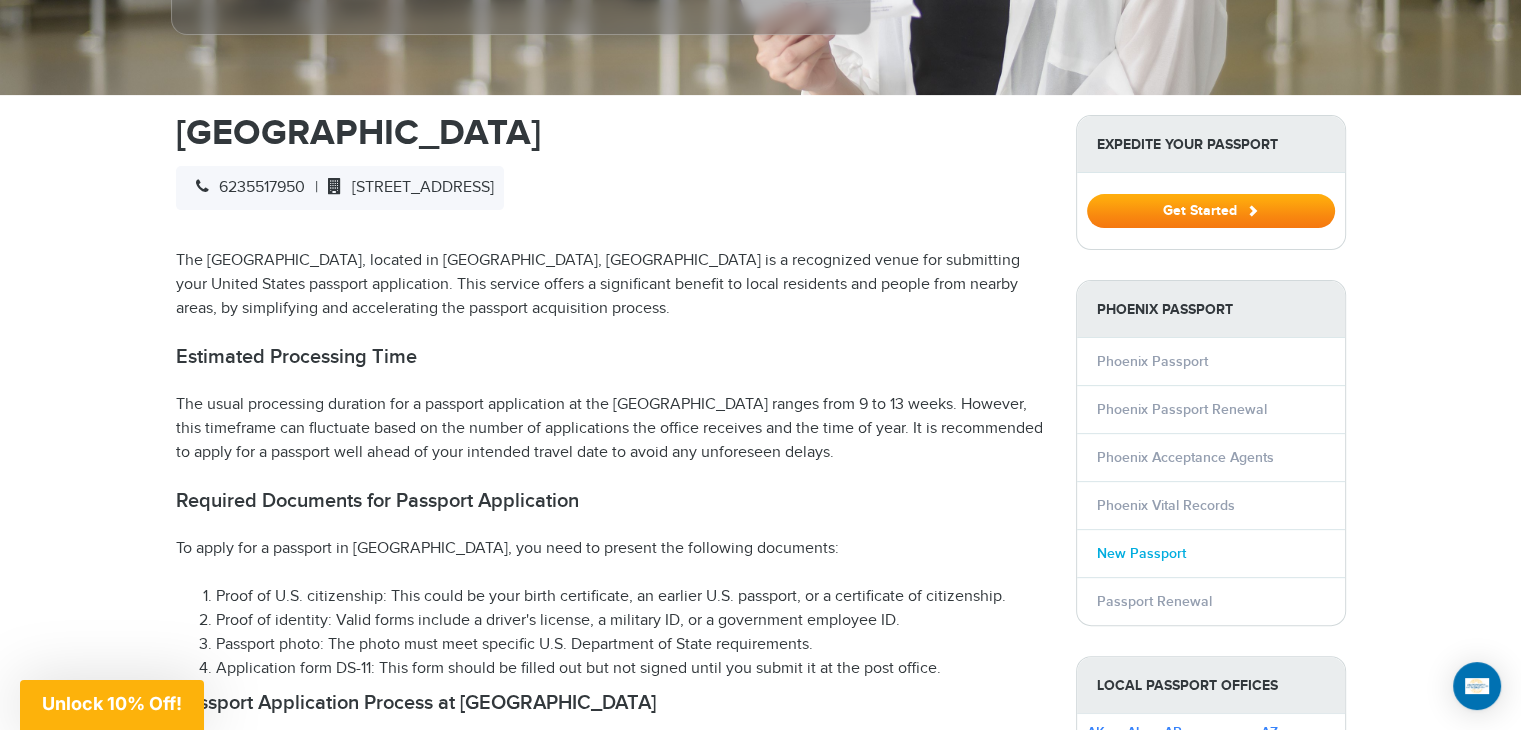 click on "New Passport" at bounding box center [1141, 553] 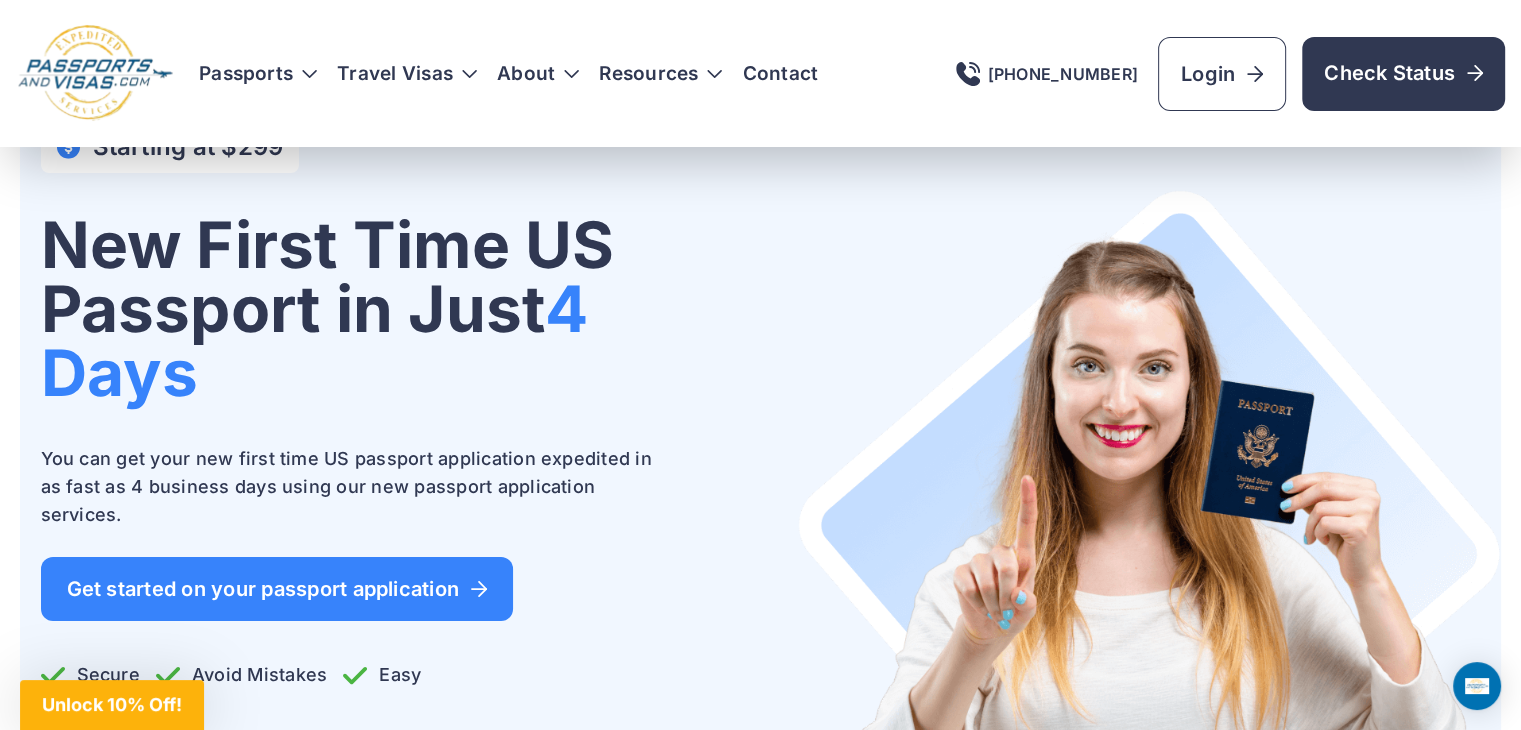 scroll, scrollTop: 0, scrollLeft: 0, axis: both 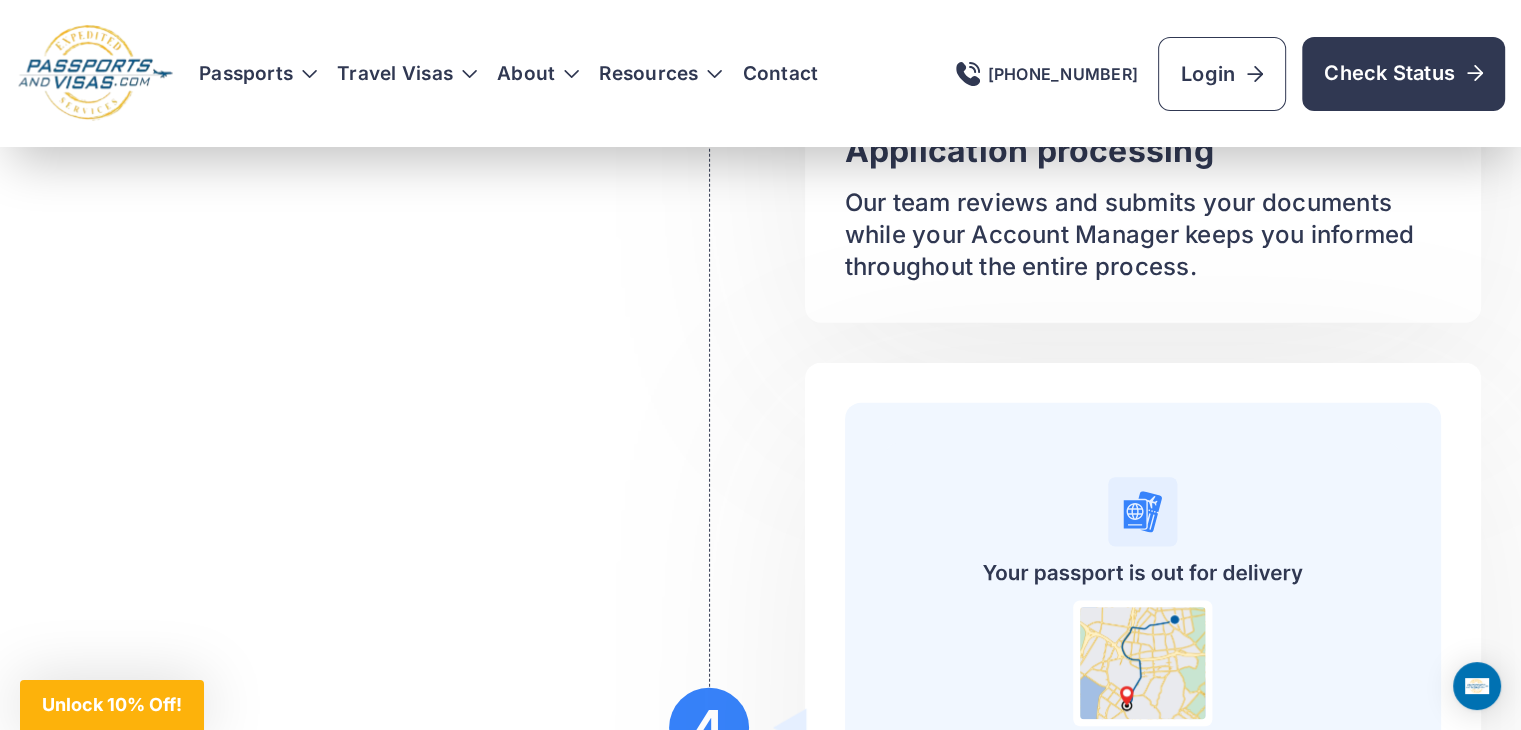 click at bounding box center (1143, -136) 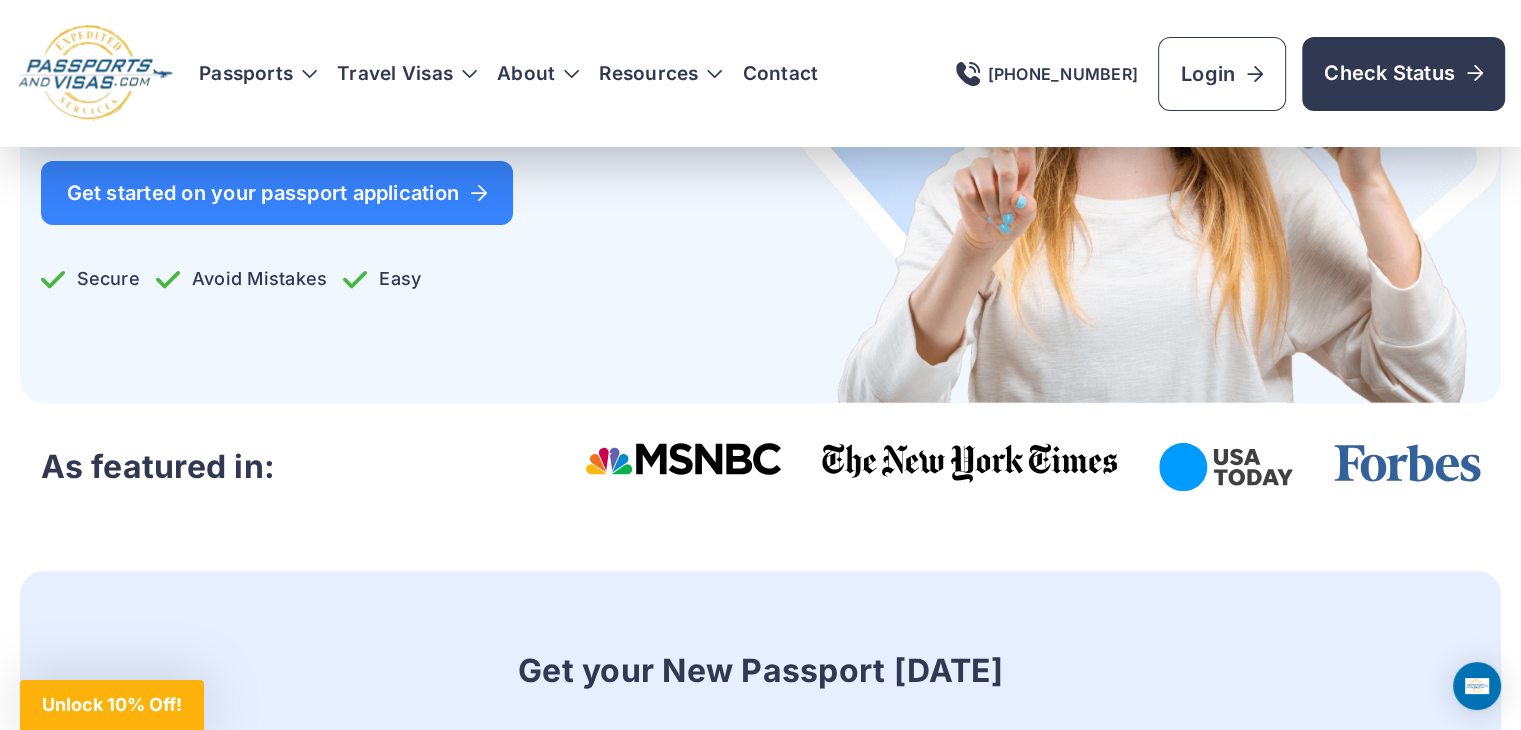 scroll, scrollTop: 500, scrollLeft: 0, axis: vertical 